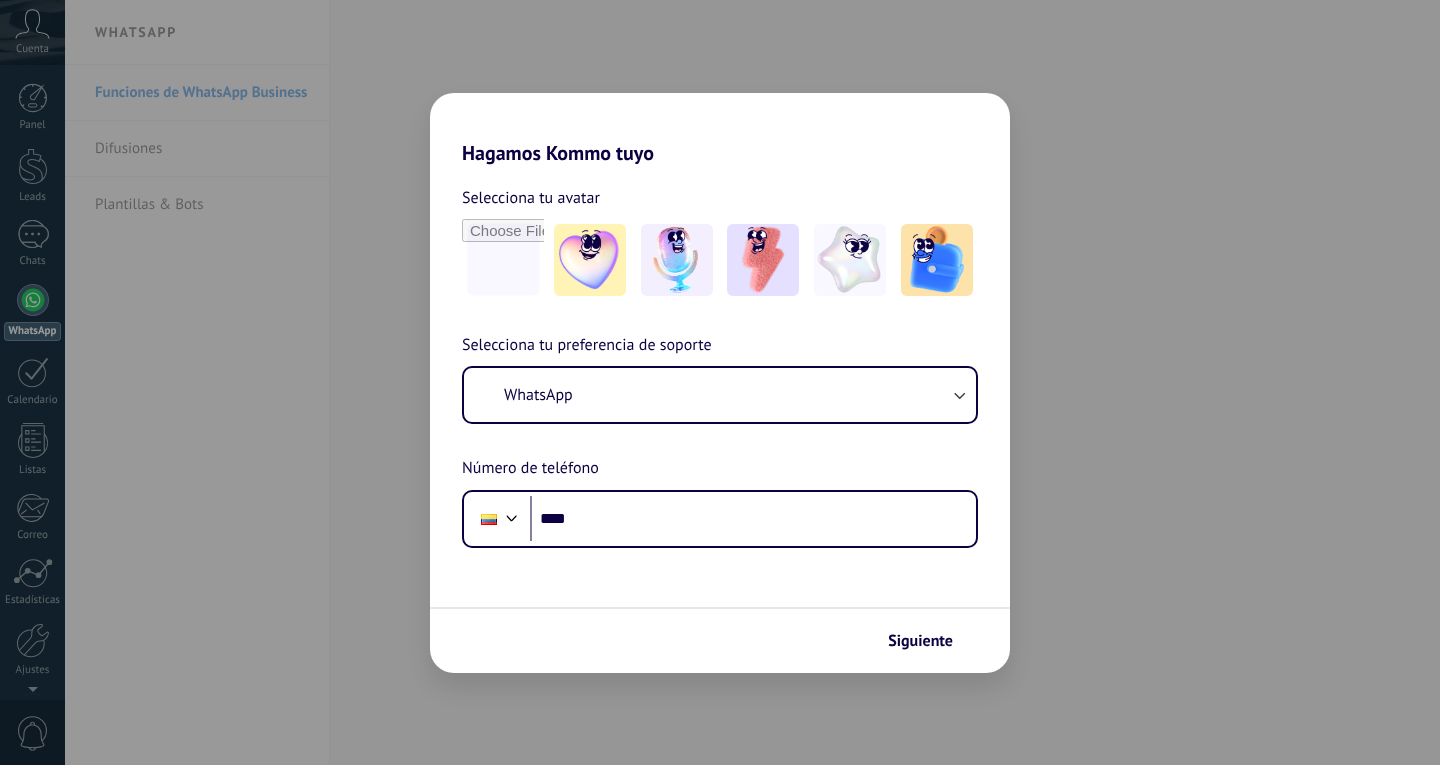 scroll, scrollTop: 0, scrollLeft: 0, axis: both 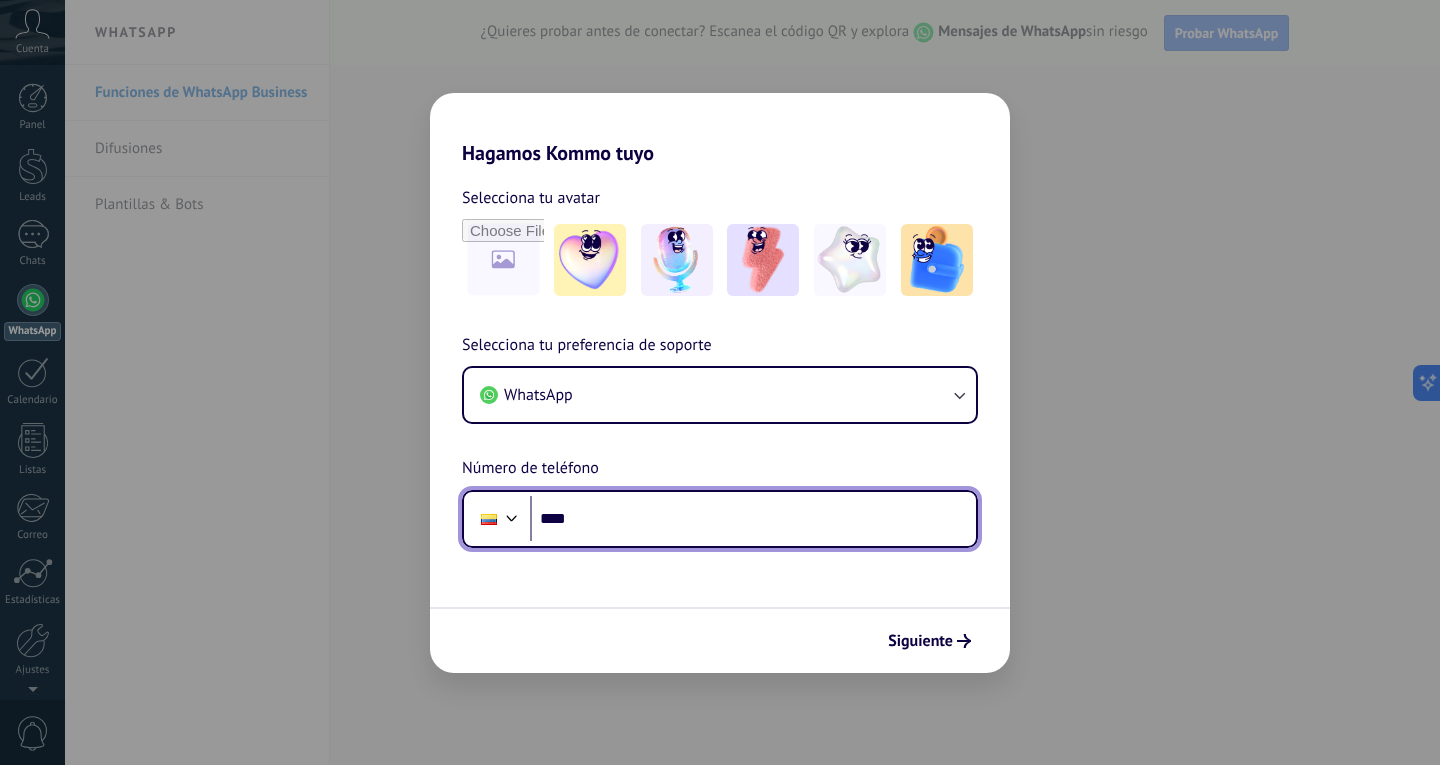 click on "****" at bounding box center (753, 519) 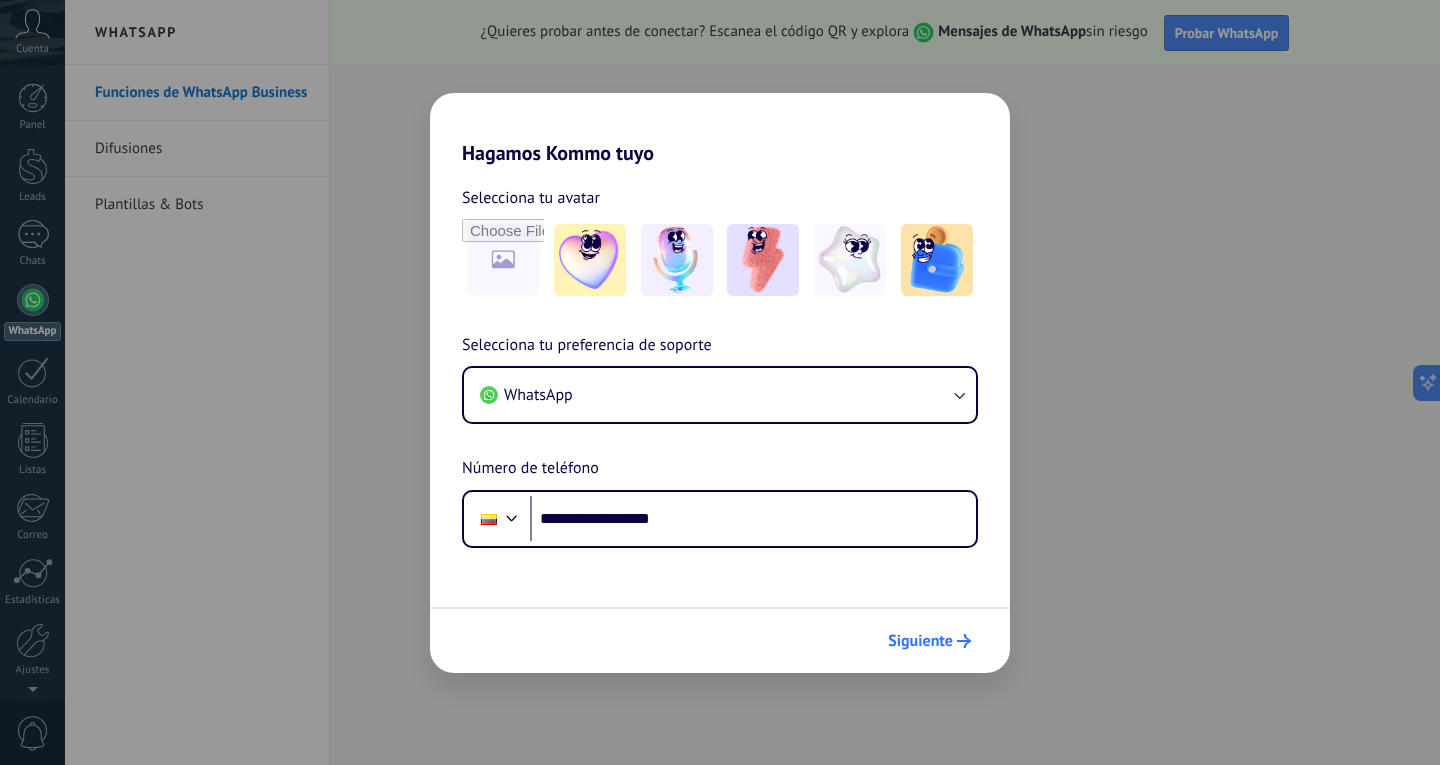click on "Siguiente" at bounding box center (920, 641) 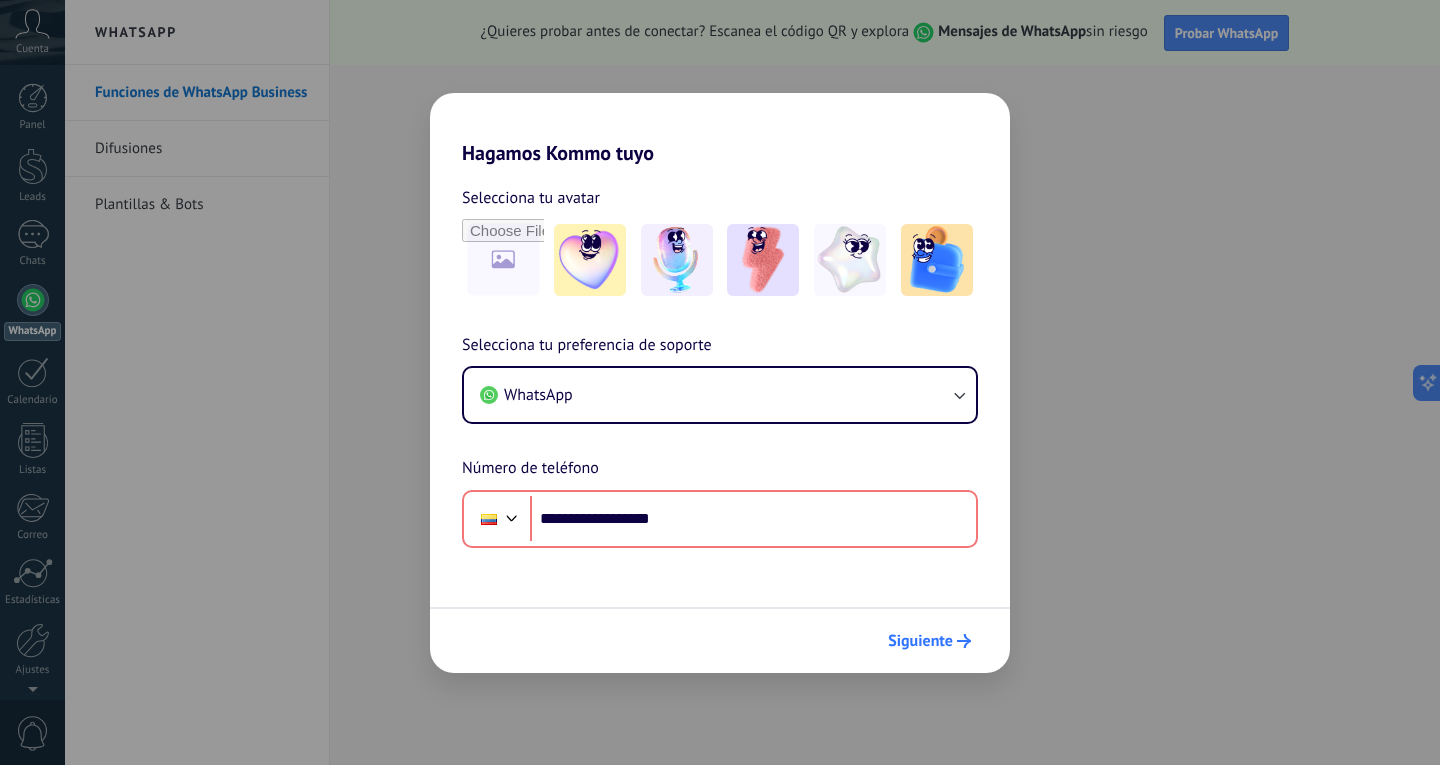 click on "Siguiente" at bounding box center (920, 641) 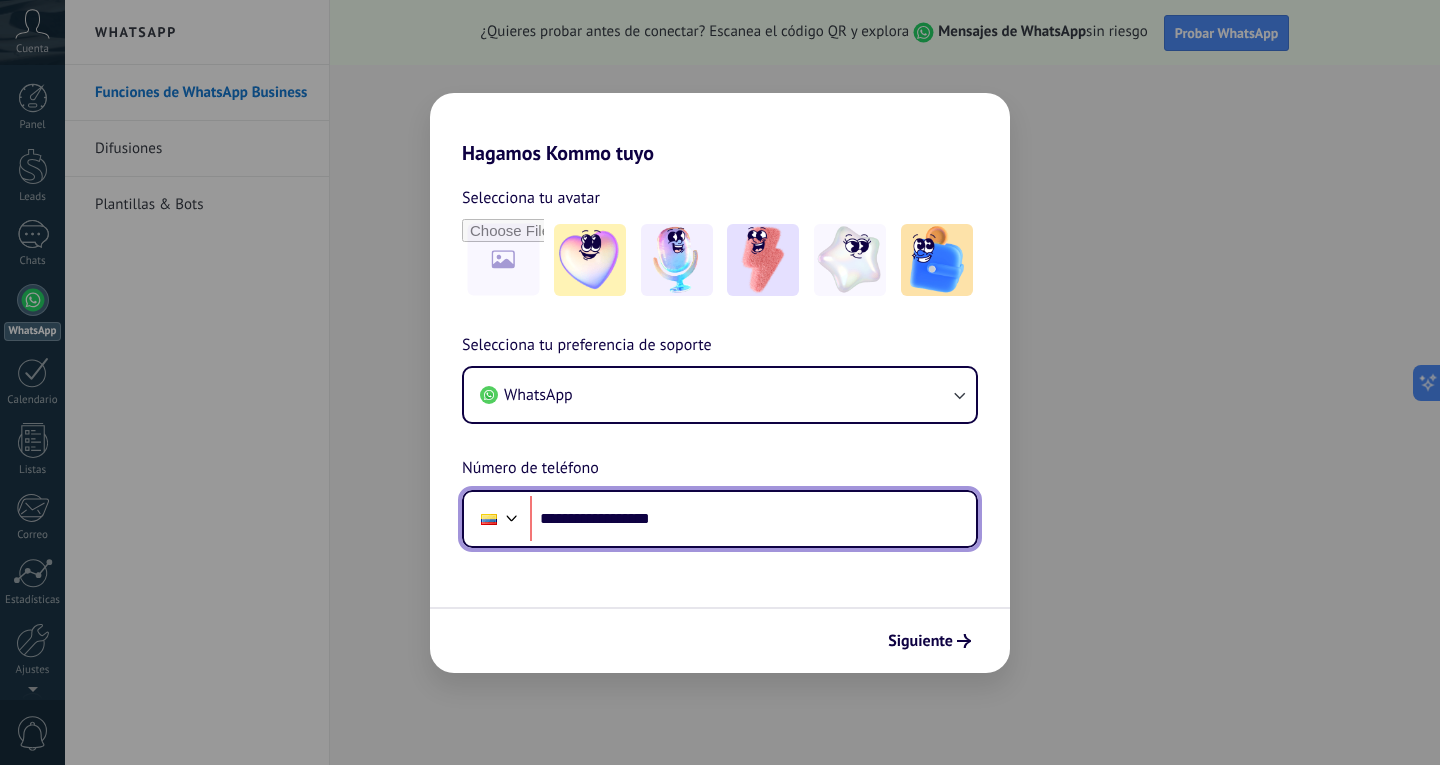 click on "**********" at bounding box center [753, 519] 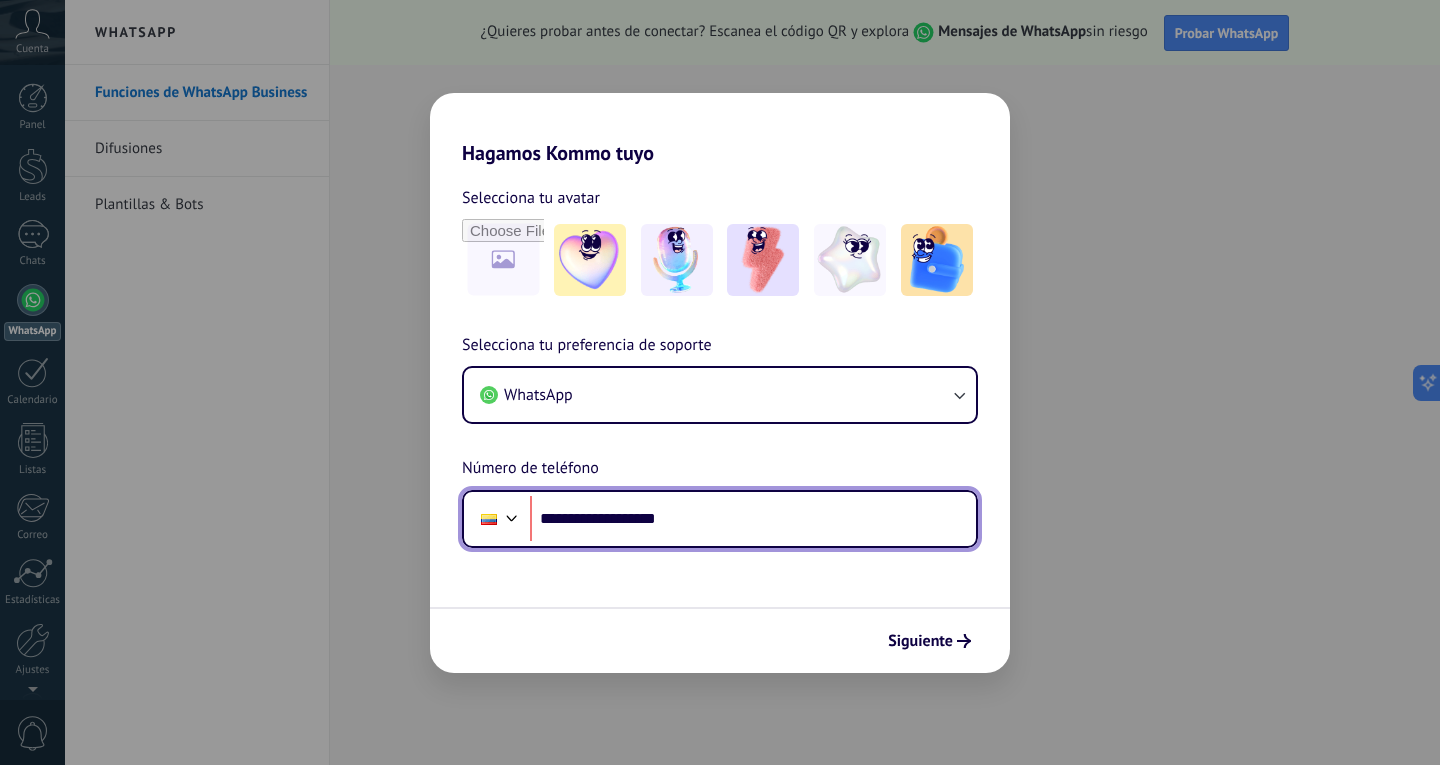 click on "**********" at bounding box center [753, 519] 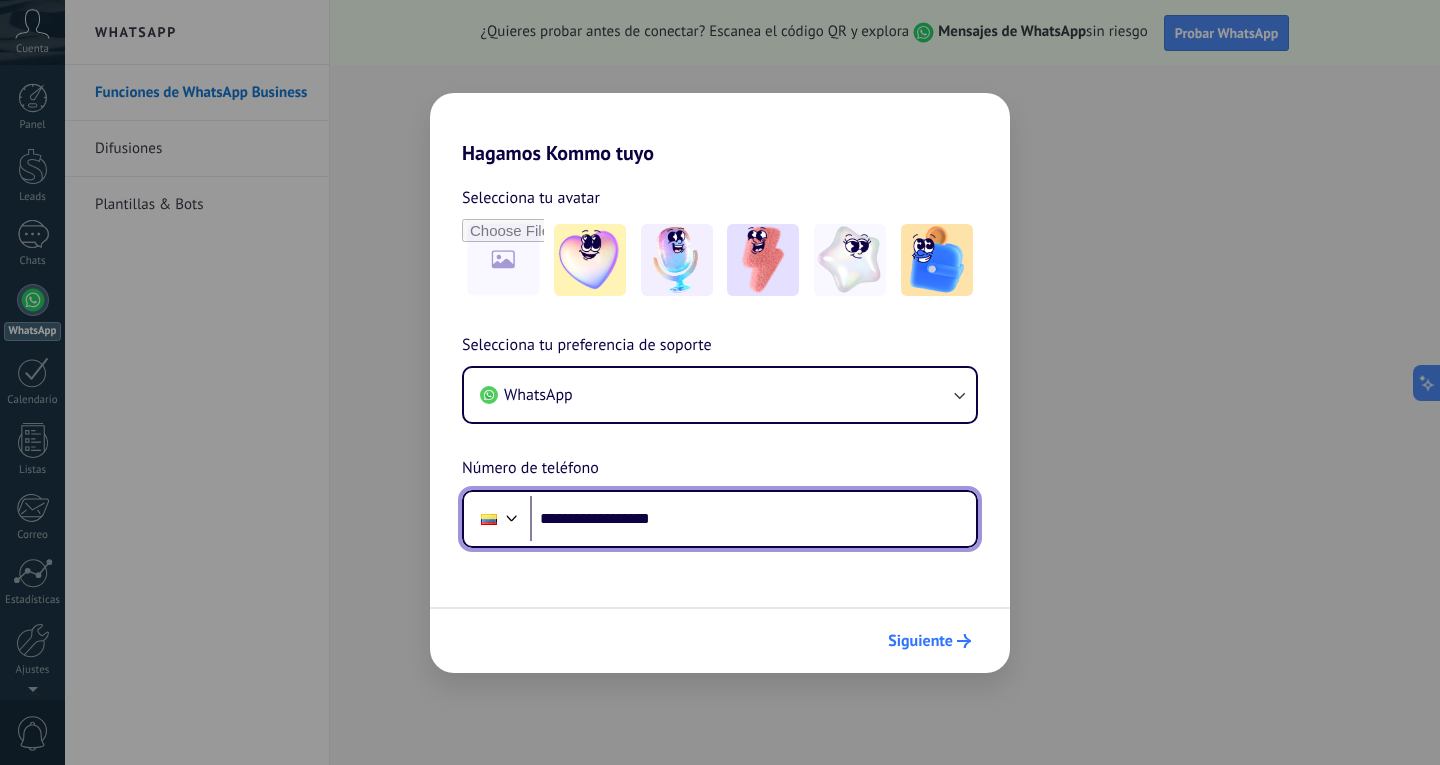 type on "**********" 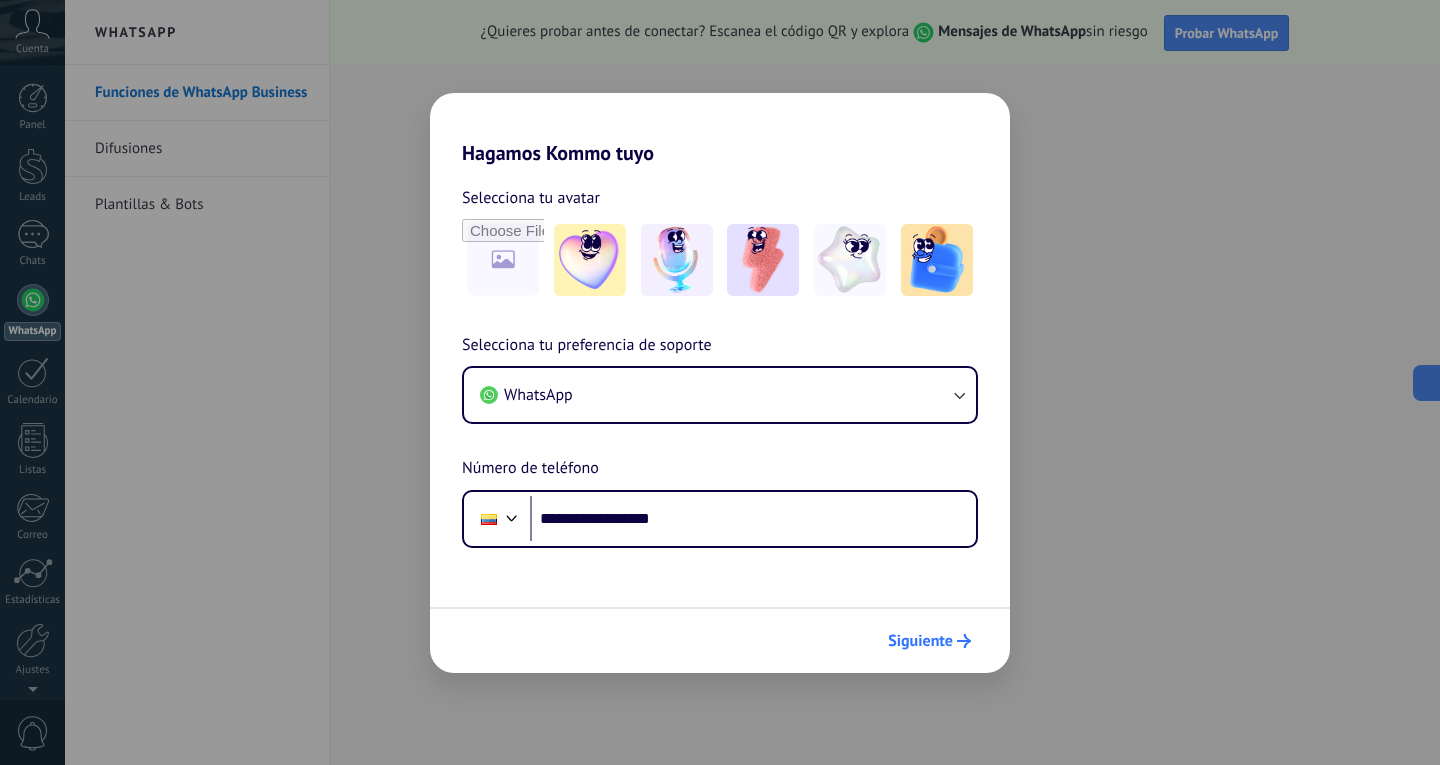 click on "Siguiente" at bounding box center [920, 641] 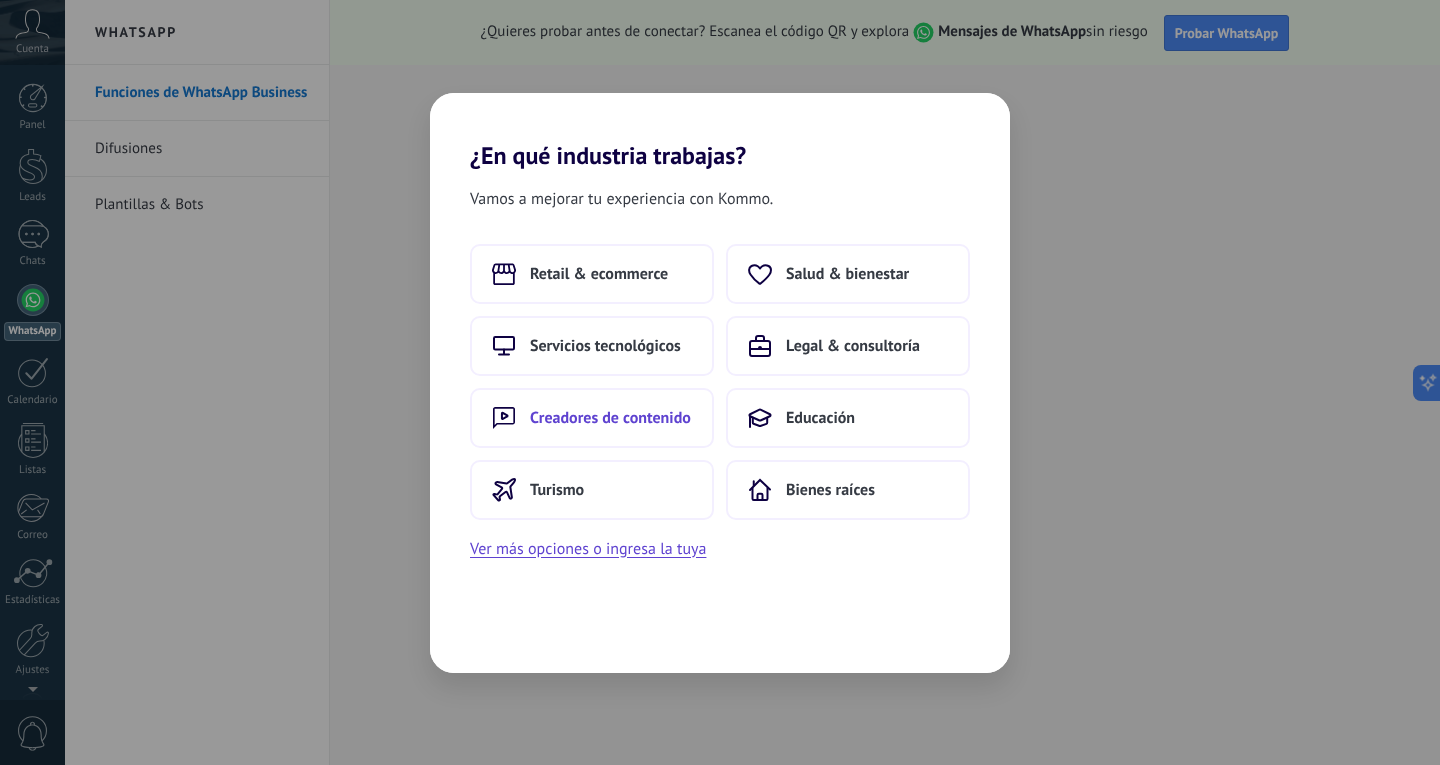 click on "Creadores de contenido" at bounding box center [592, 418] 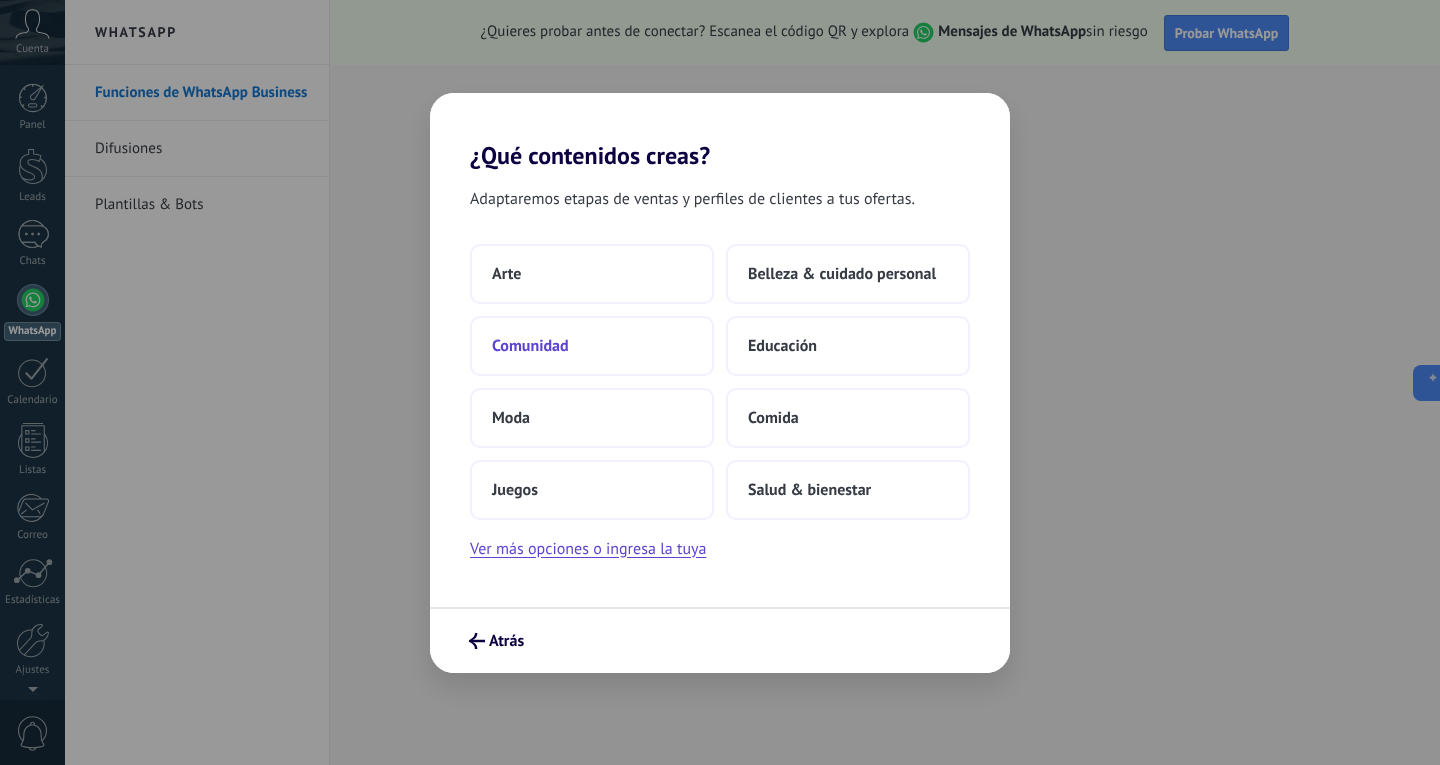 click on "Comunidad" at bounding box center (592, 346) 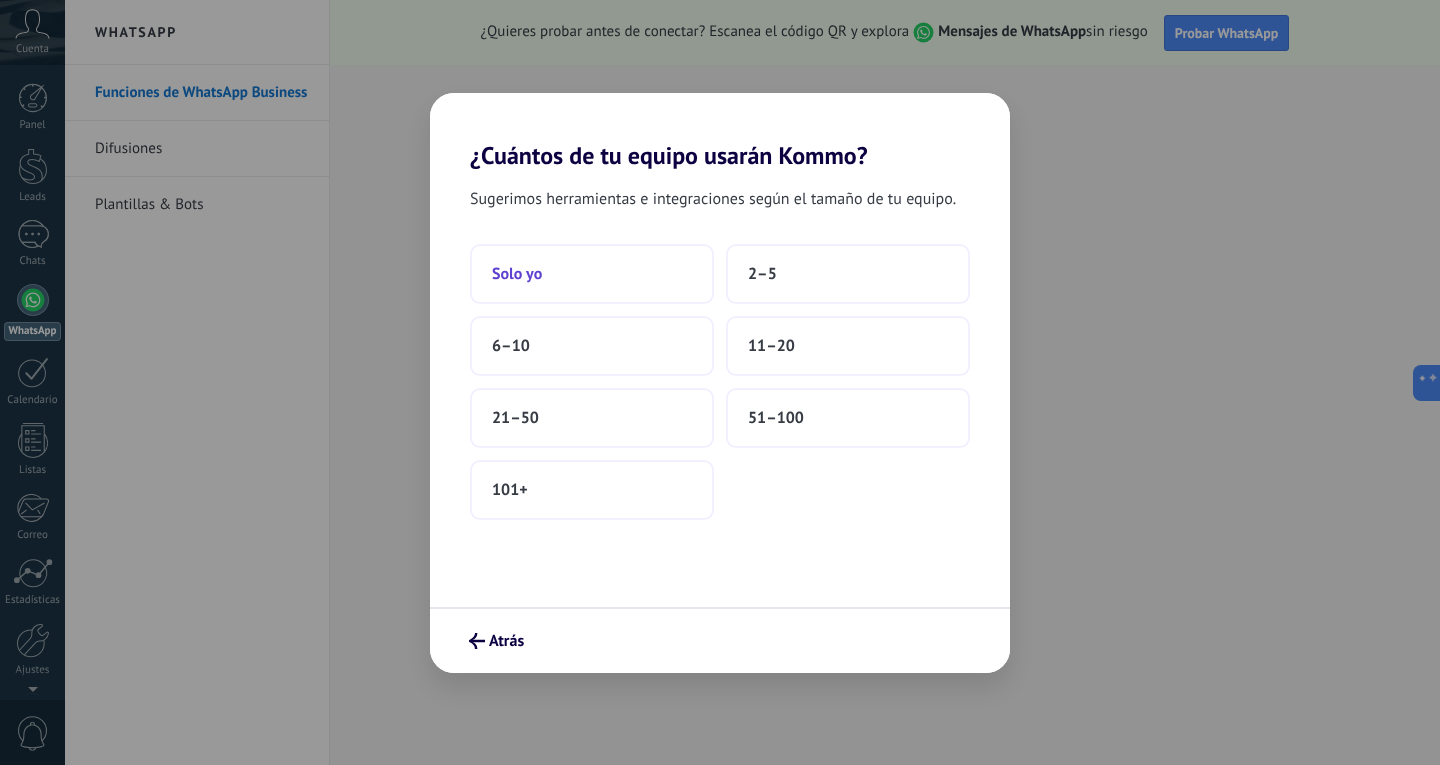 click on "Solo yo" at bounding box center [517, 274] 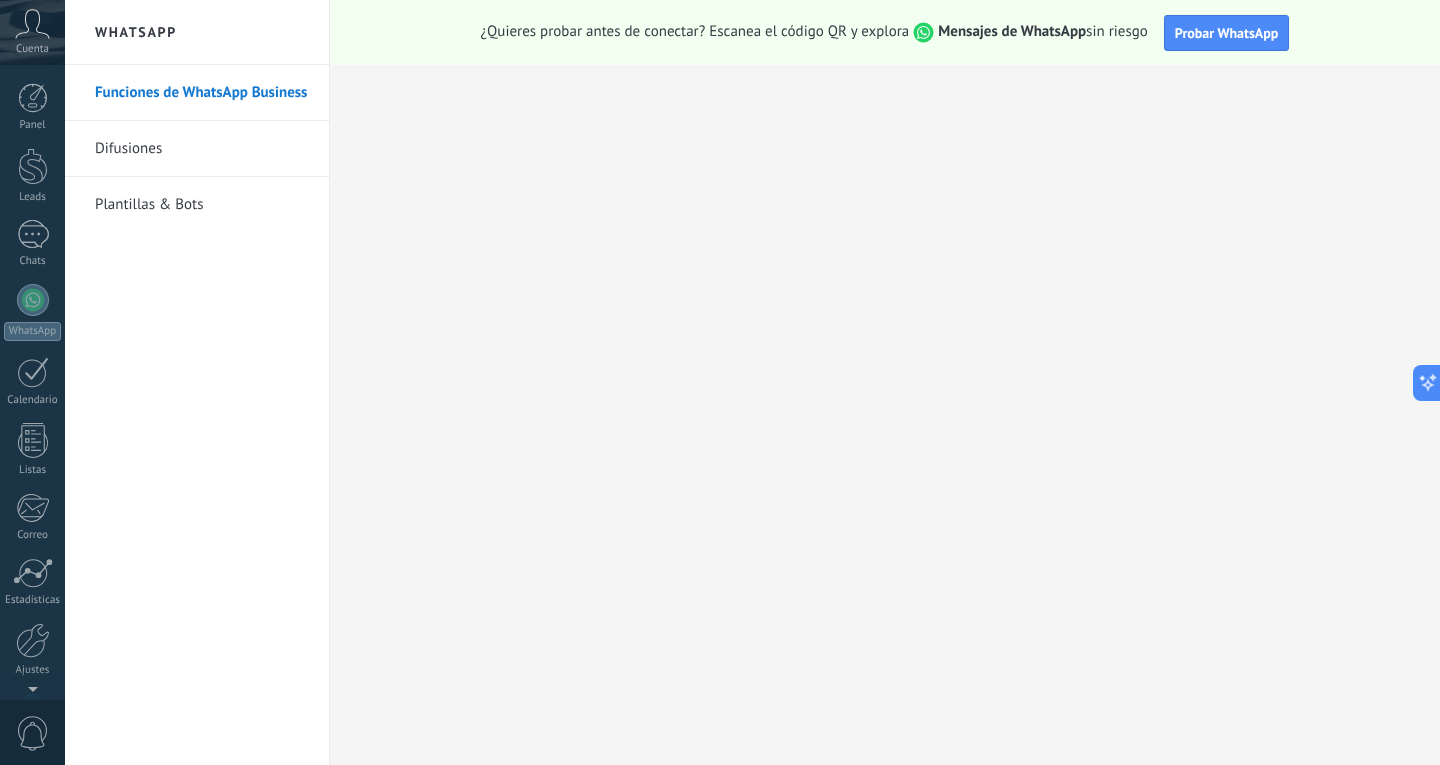 scroll, scrollTop: 67, scrollLeft: 0, axis: vertical 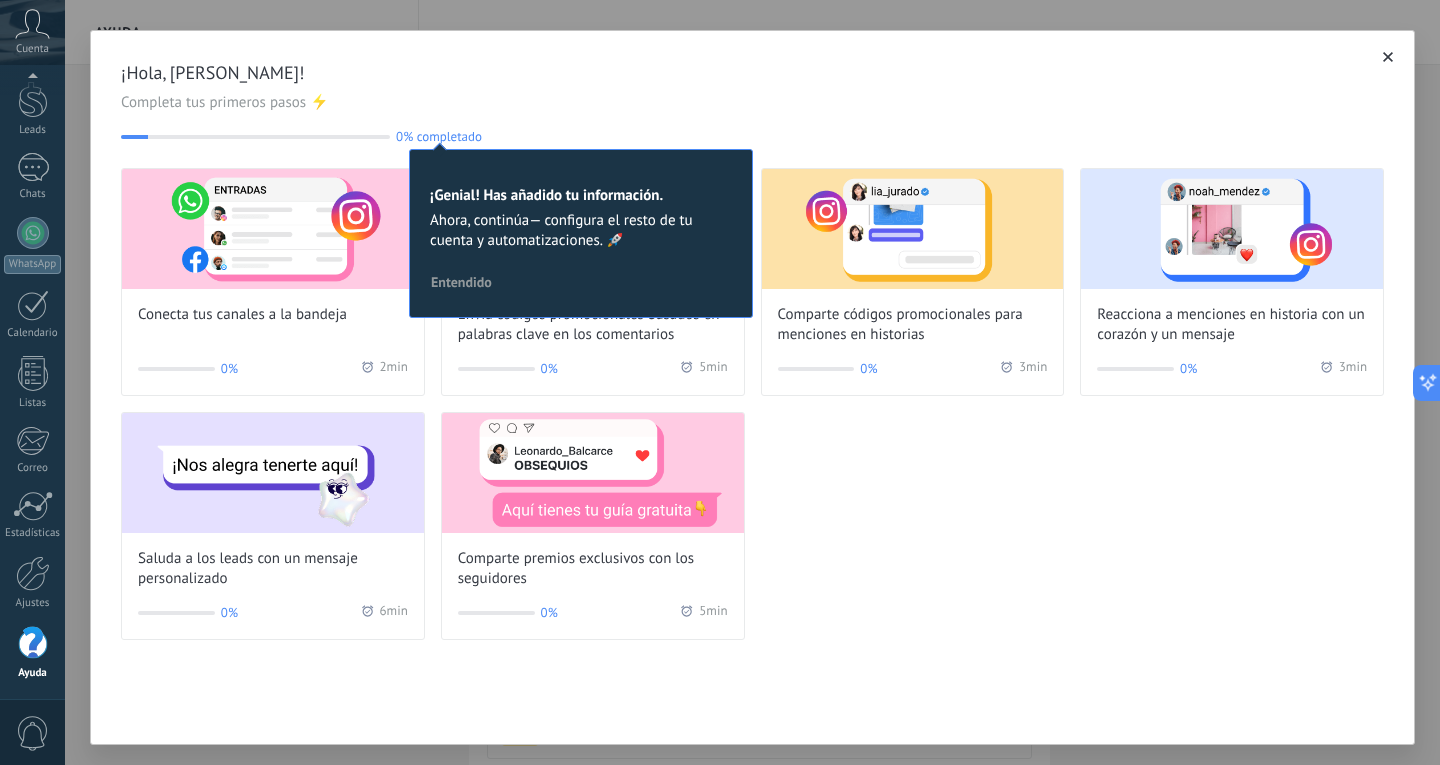 click at bounding box center [1388, 57] 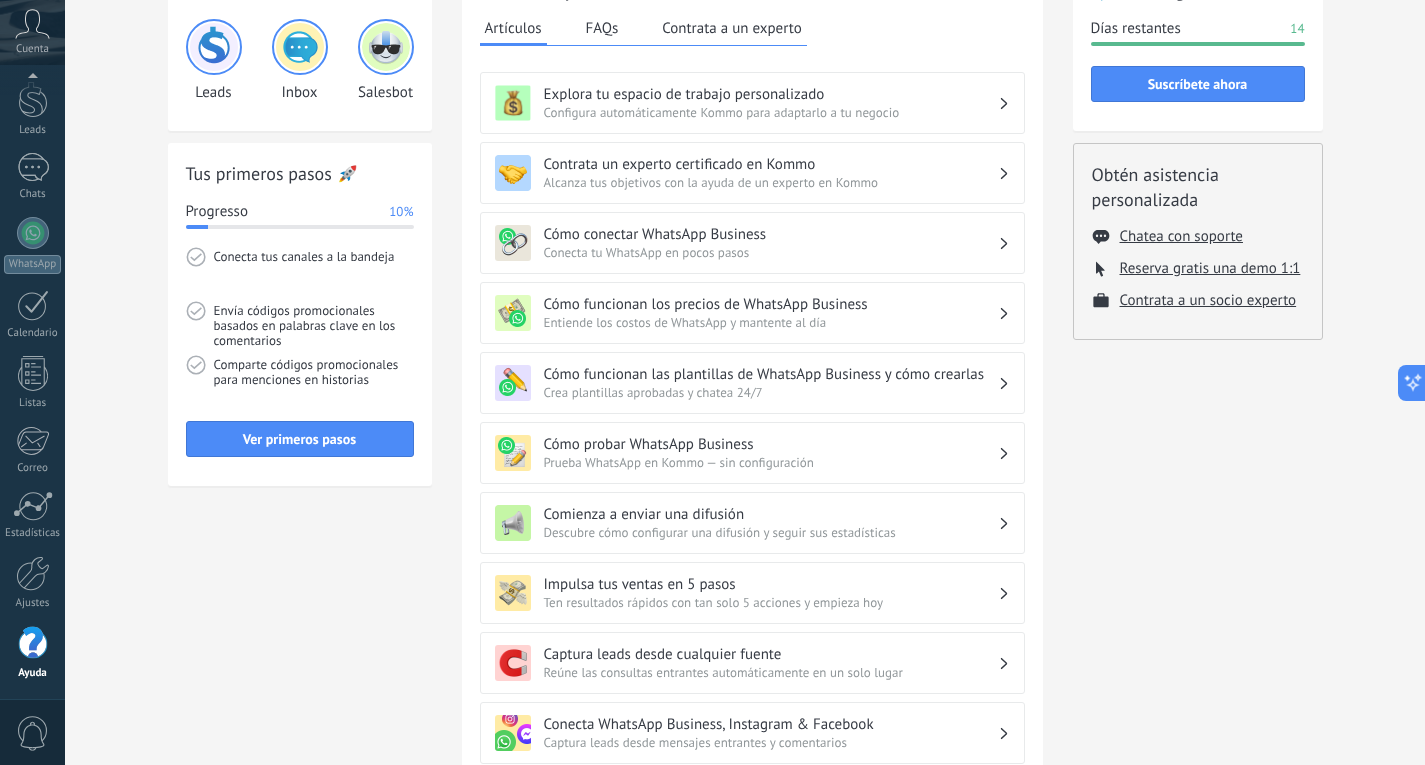 scroll, scrollTop: 0, scrollLeft: 0, axis: both 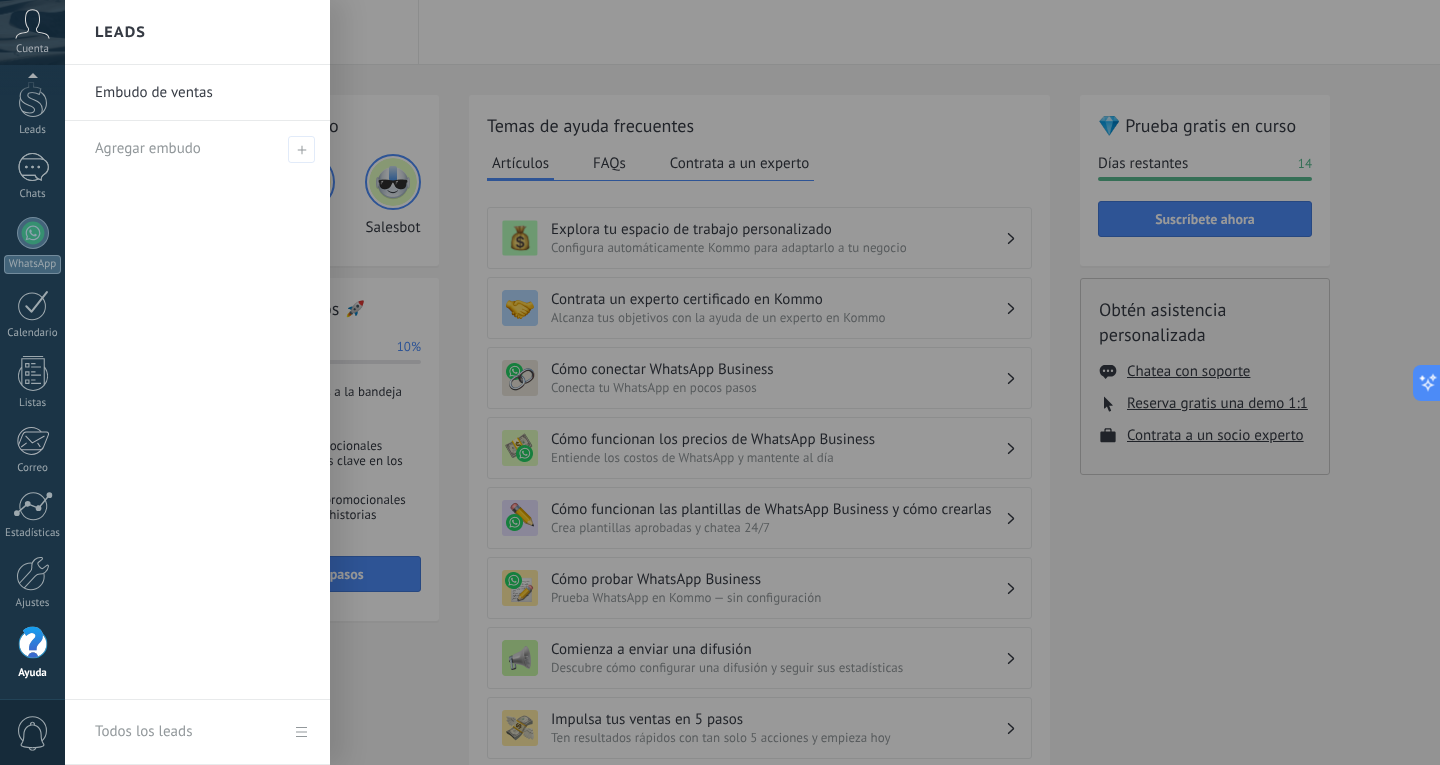 click at bounding box center [785, 382] 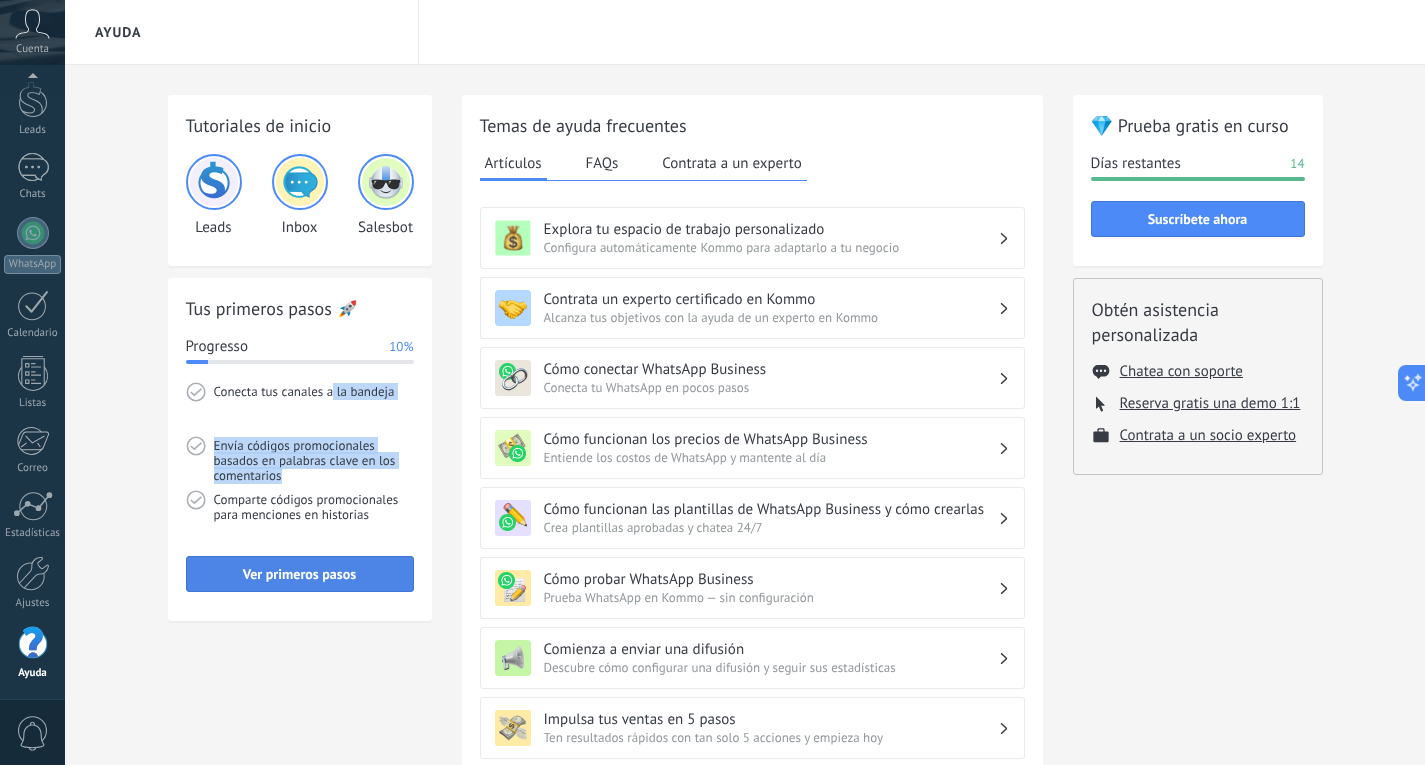 drag, startPoint x: 302, startPoint y: 564, endPoint x: 296, endPoint y: 760, distance: 196.09181 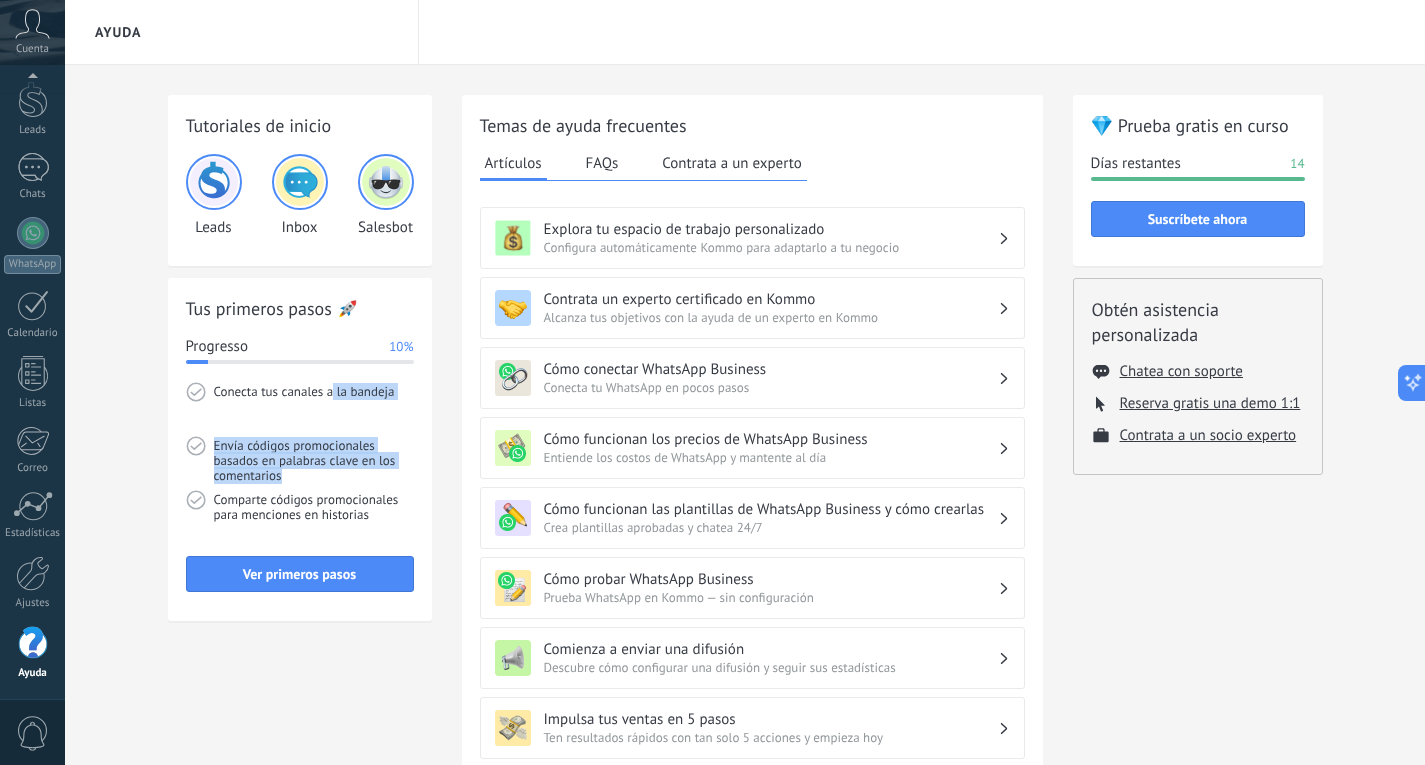 click on "Tus primeros pasos 🚀 Progresso 10% Conecta tus canales a la bandeja Envía códigos promocionales basados en palabras clave en los comentarios Comparte códigos promocionales para menciones en historias Ver primeros pasos" at bounding box center [300, 449] 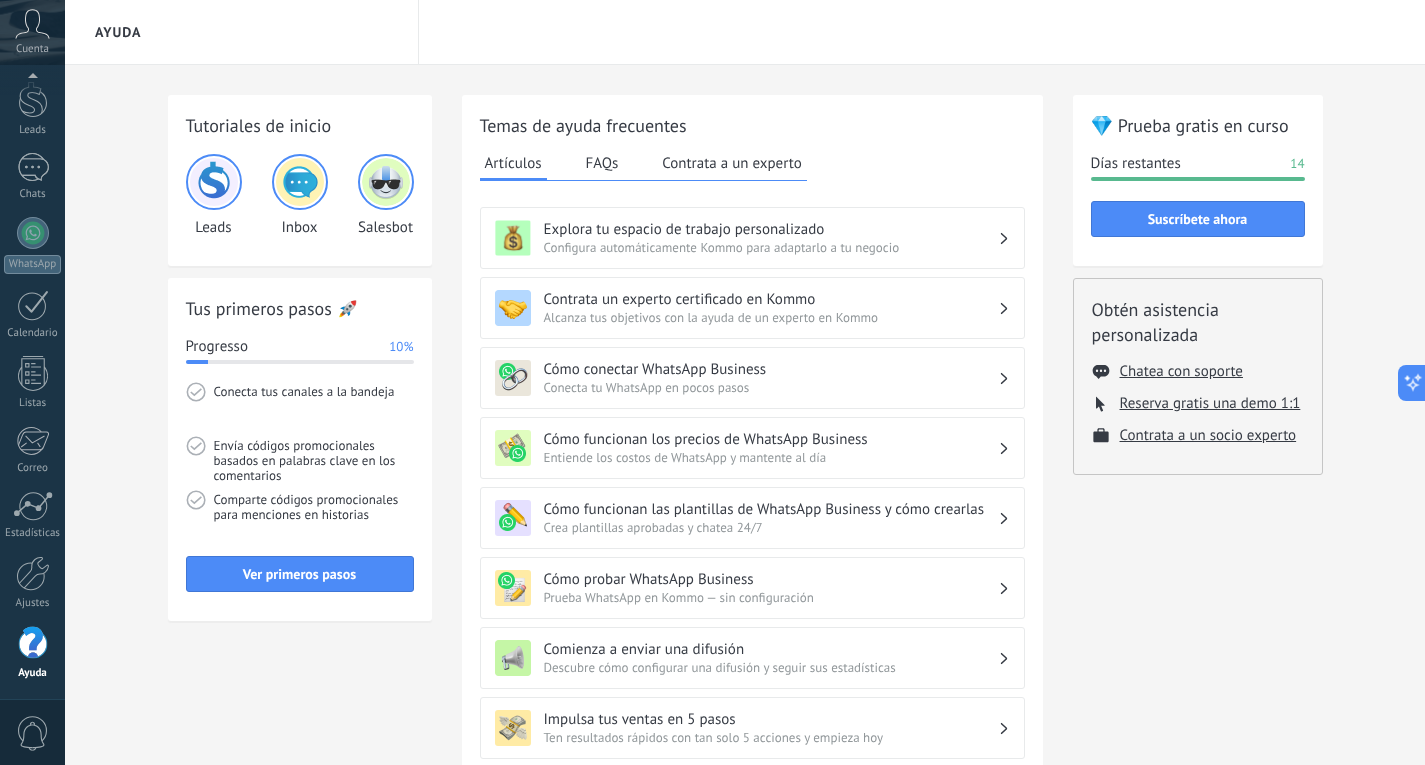 click on "Tutoriales de inicio Leads Inbox Salesbot Tus primeros pasos 🚀 Progresso 10% Conecta tus canales a la bandeja Envía códigos promocionales basados en palabras clave en los comentarios Comparte códigos promocionales para menciones en historias Ver primeros pasos Temas de ayuda frecuentes Artículos FAQs Contrata a un experto Explora tu espacio de trabajo personalizado Configura automáticamente Kommo para adaptarlo a tu negocio Contrata un experto certificado en Kommo Alcanza tus objetivos con la ayuda de un experto en Kommo Cómo conectar WhatsApp Business Conecta tu WhatsApp en pocos pasos Cómo funcionan los precios de WhatsApp Business Entiende los costos de WhatsApp y mantente al día Cómo funcionan las plantillas de WhatsApp Business y cómo crearlas Crea plantillas aprobadas y chatea 24/7 Cómo probar WhatsApp Business Prueba WhatsApp en Kommo — sin configuración Comienza a enviar una difusión Descubre cómo configurar una difusión y seguir sus estadísticas Impulsa tus ventas en 5 pasos   14" at bounding box center [745, 651] 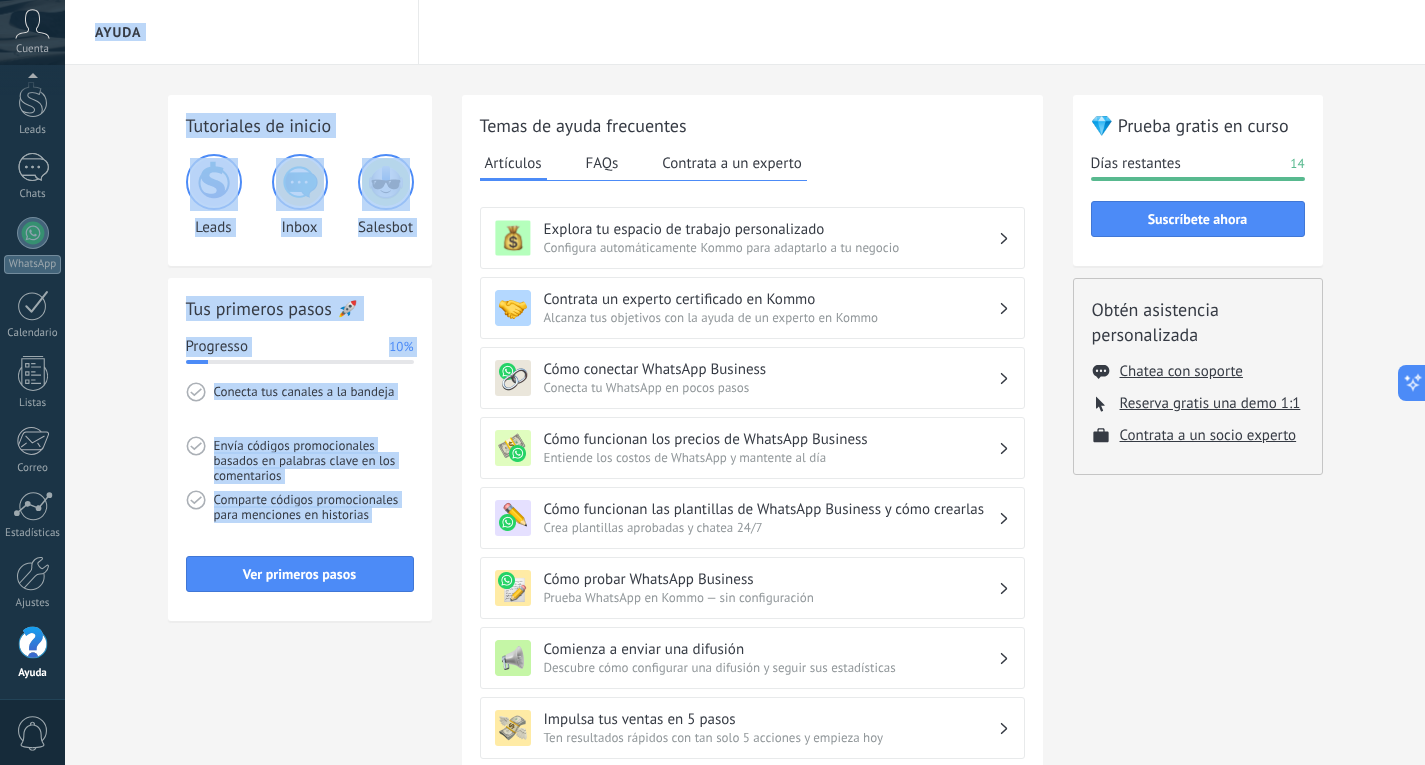 click on "Tutoriales de inicio Leads Inbox Salesbot Tus primeros pasos 🚀 Progresso 10% Conecta tus canales a la bandeja Envía códigos promocionales basados en palabras clave en los comentarios Comparte códigos promocionales para menciones en historias Ver primeros pasos Temas de ayuda frecuentes Artículos FAQs Contrata a un experto Explora tu espacio de trabajo personalizado Configura automáticamente Kommo para adaptarlo a tu negocio Contrata un experto certificado en Kommo Alcanza tus objetivos con la ayuda de un experto en Kommo Cómo conectar WhatsApp Business Conecta tu WhatsApp en pocos pasos Cómo funcionan los precios de WhatsApp Business Entiende los costos de WhatsApp y mantente al día Cómo funcionan las plantillas de WhatsApp Business y cómo crearlas Crea plantillas aprobadas y chatea 24/7 Cómo probar WhatsApp Business Prueba WhatsApp en Kommo — sin configuración Comienza a enviar una difusión Descubre cómo configurar una difusión y seguir sus estadísticas Impulsa tus ventas en 5 pasos   14" at bounding box center (745, 651) 